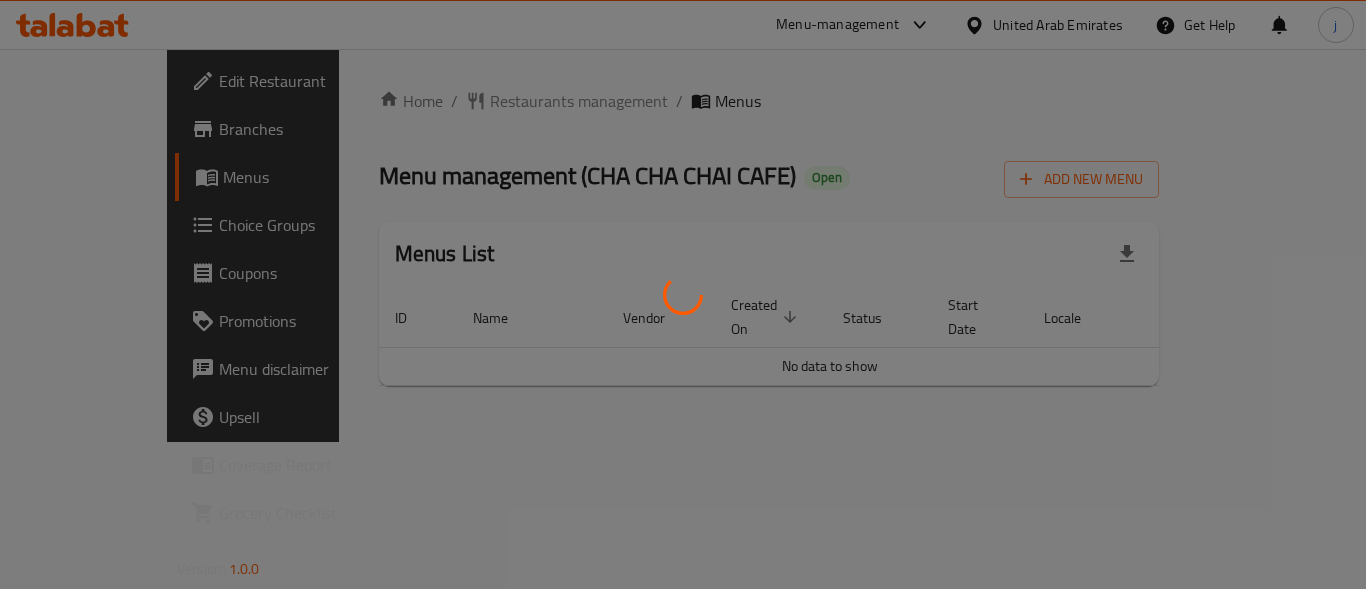 scroll, scrollTop: 0, scrollLeft: 0, axis: both 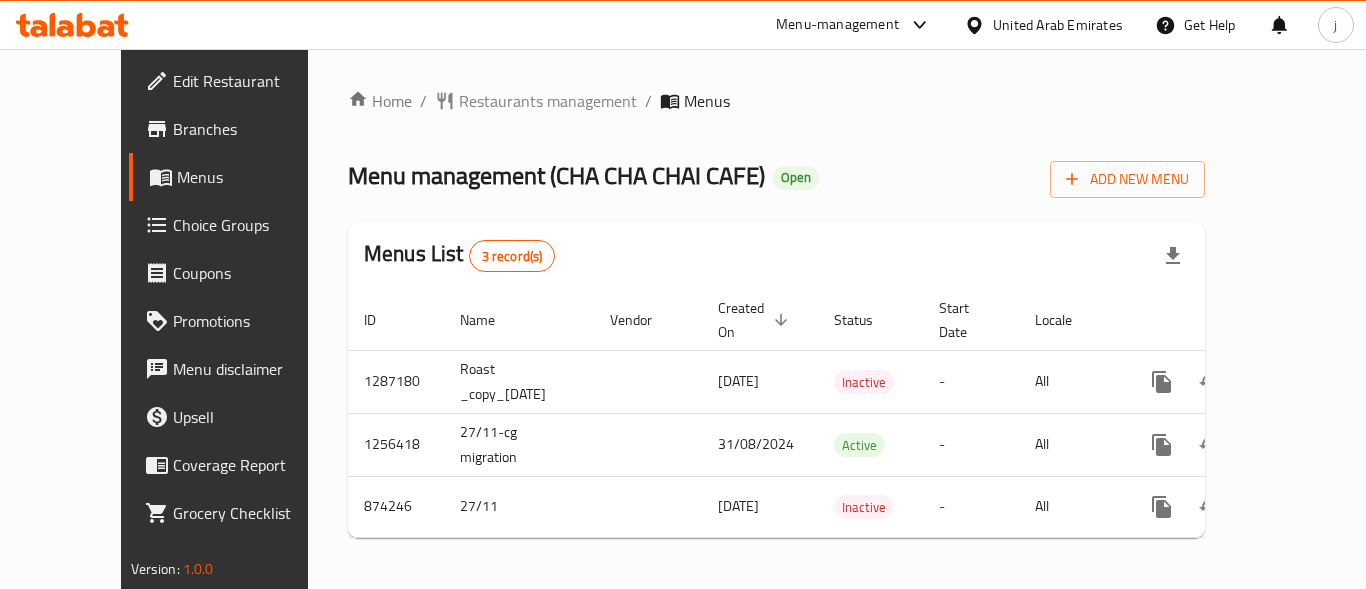 click on "Edit Restaurant" at bounding box center [253, 81] 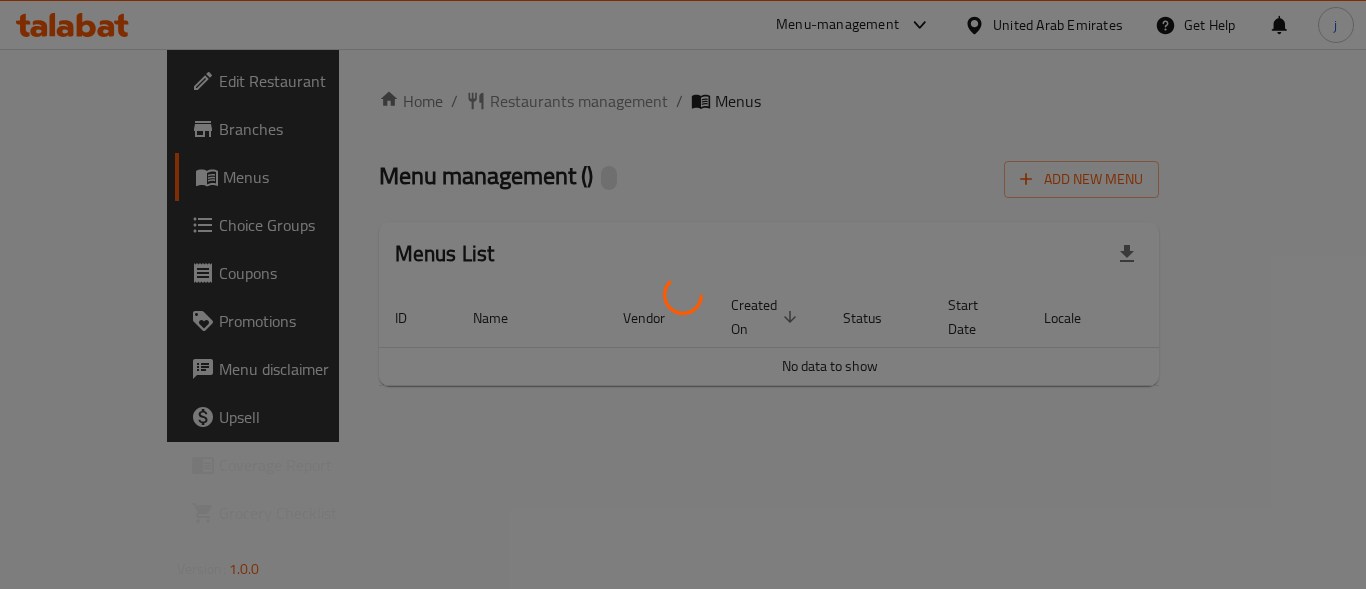 scroll, scrollTop: 0, scrollLeft: 0, axis: both 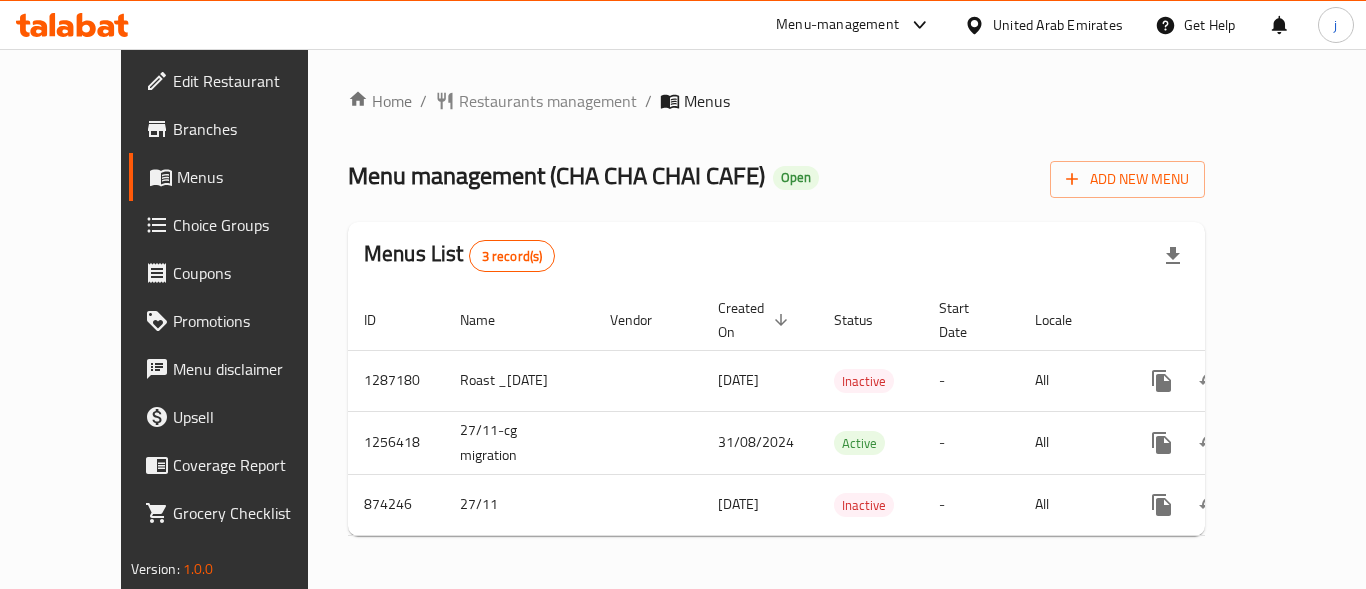 drag, startPoint x: 95, startPoint y: 69, endPoint x: 97, endPoint y: 83, distance: 14.142136 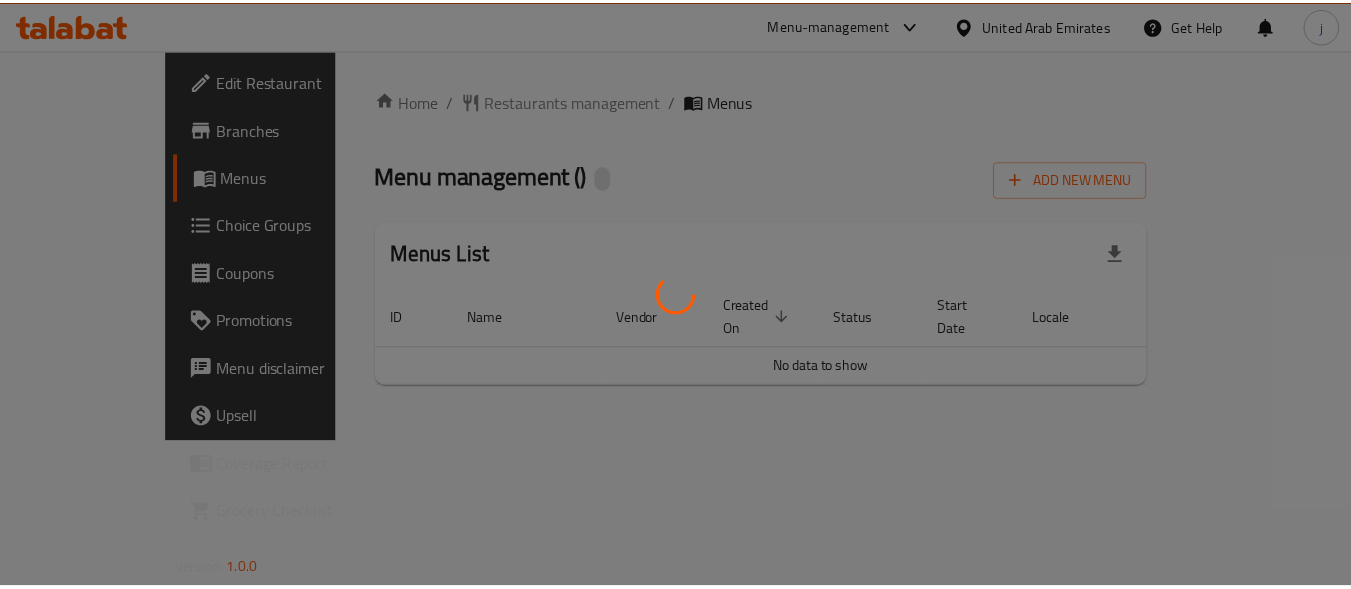 scroll, scrollTop: 0, scrollLeft: 0, axis: both 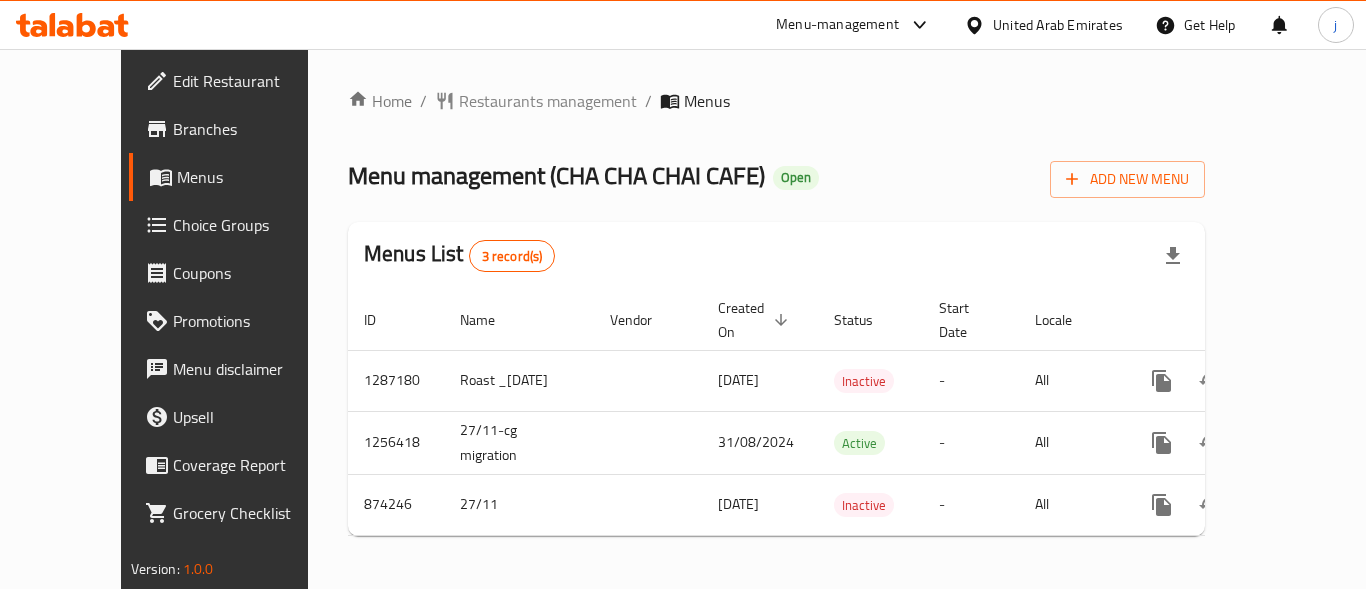 click on "United Arab Emirates" at bounding box center [1058, 25] 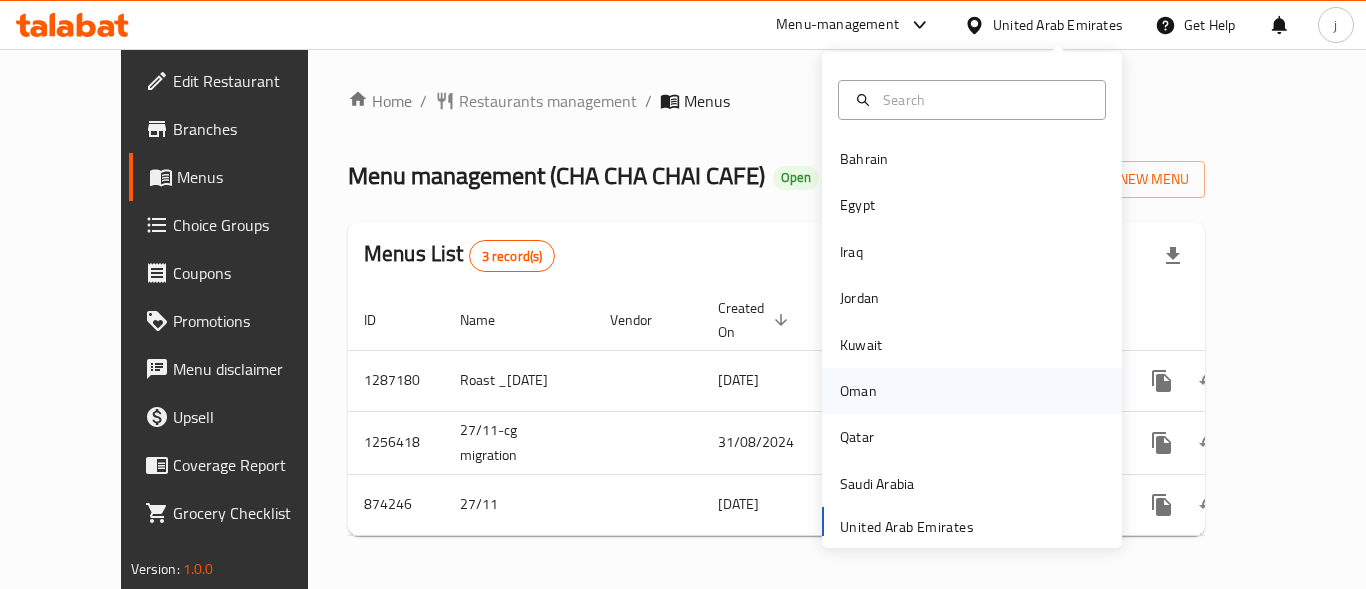 click on "Oman" at bounding box center [858, 391] 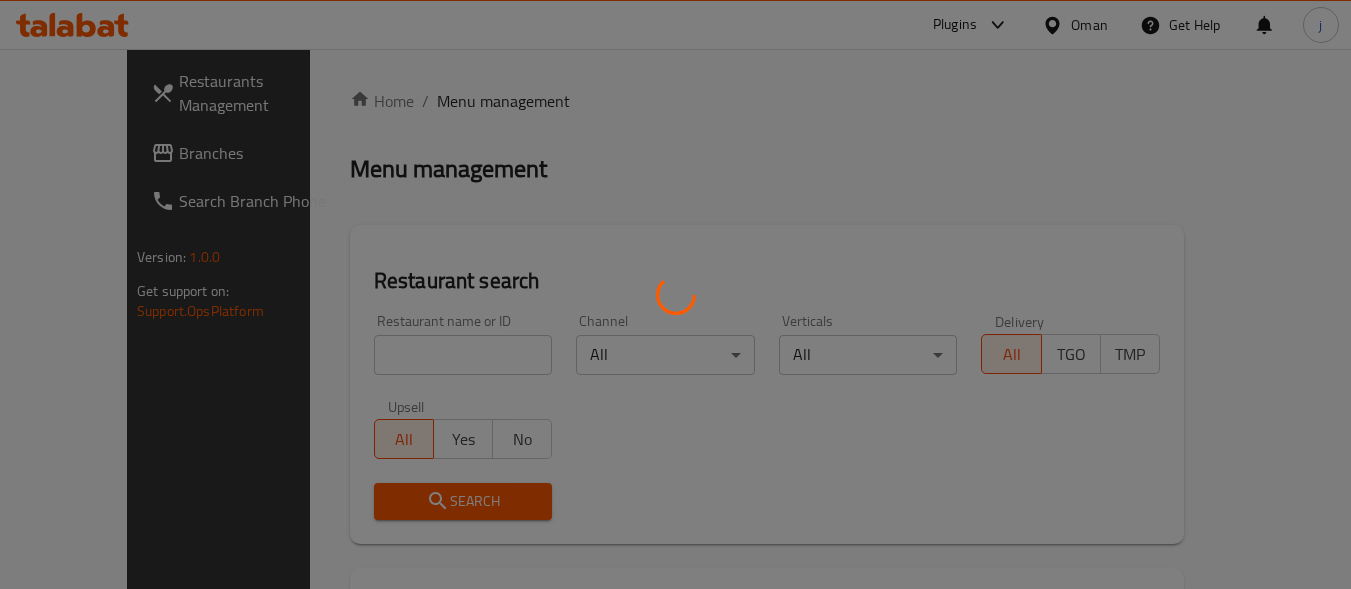 click at bounding box center [675, 294] 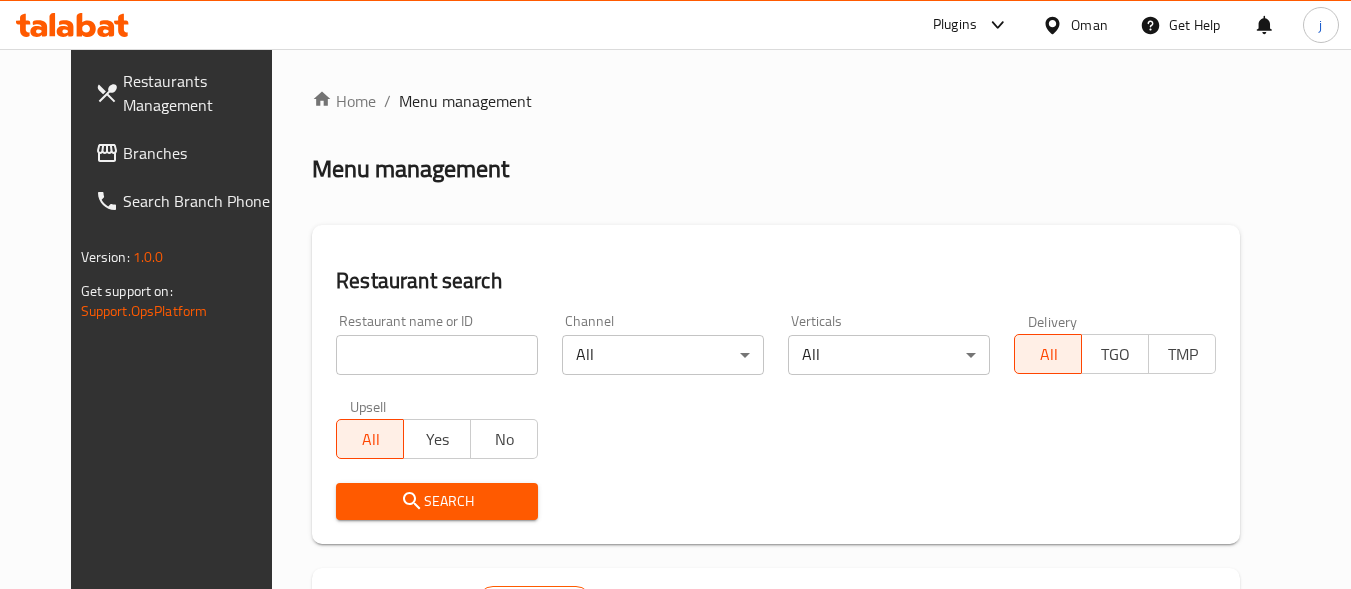 click on "Branches" at bounding box center (202, 153) 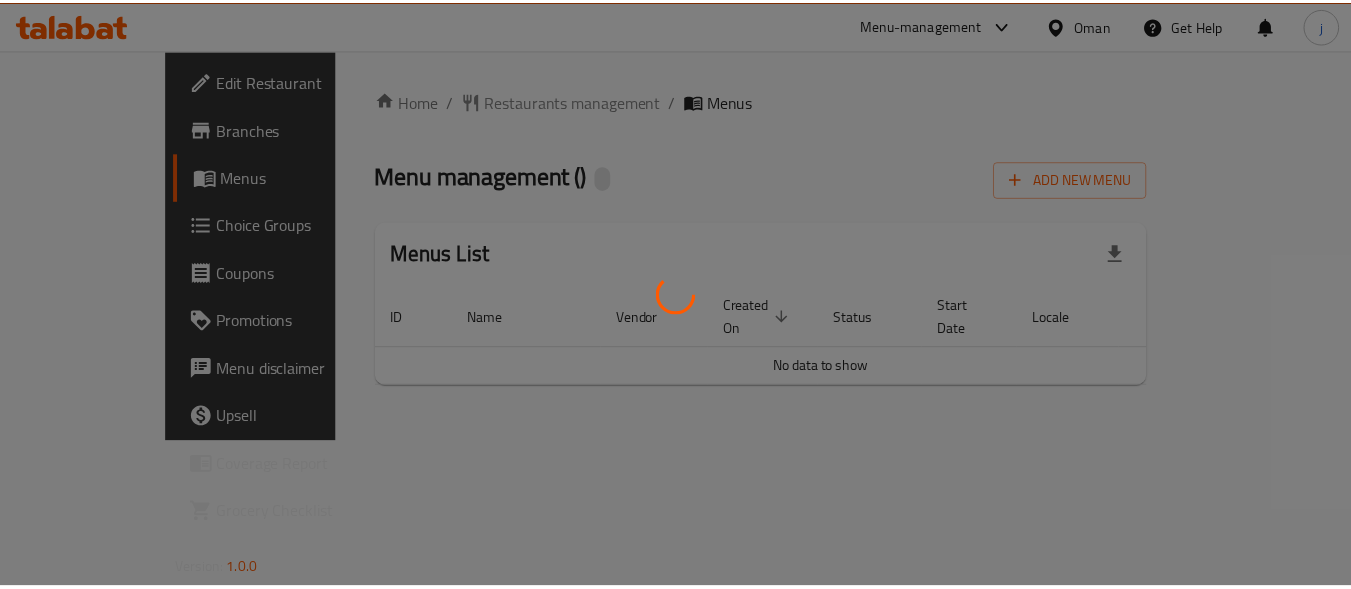 scroll, scrollTop: 0, scrollLeft: 0, axis: both 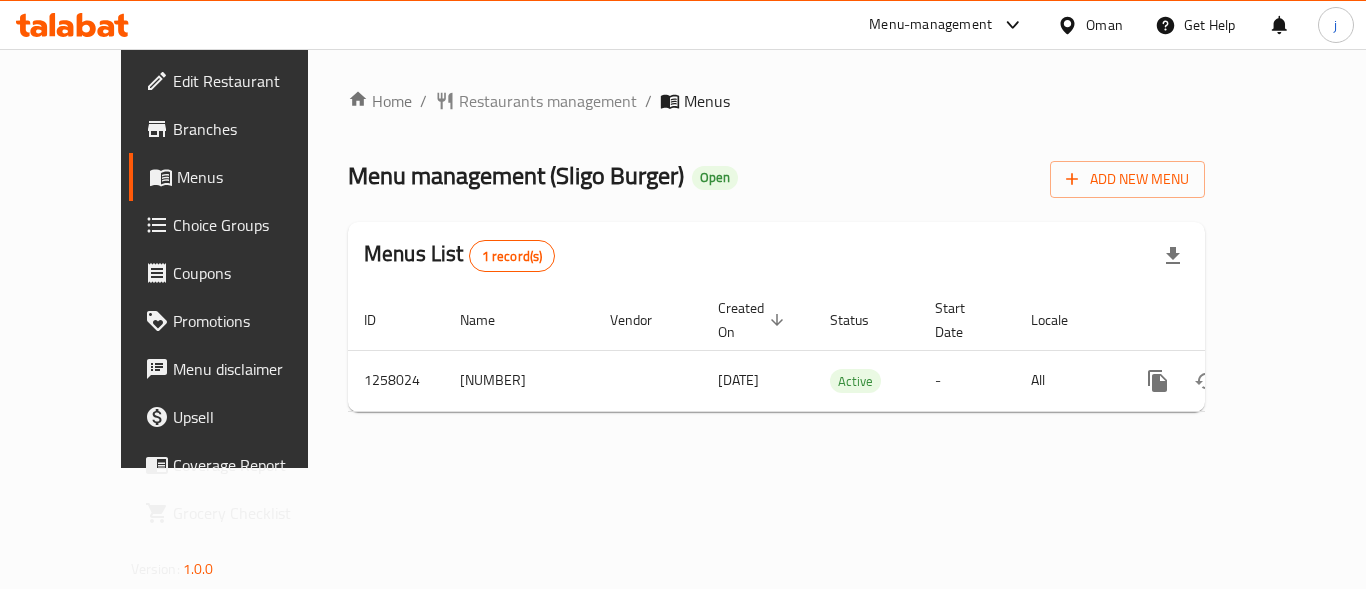 click 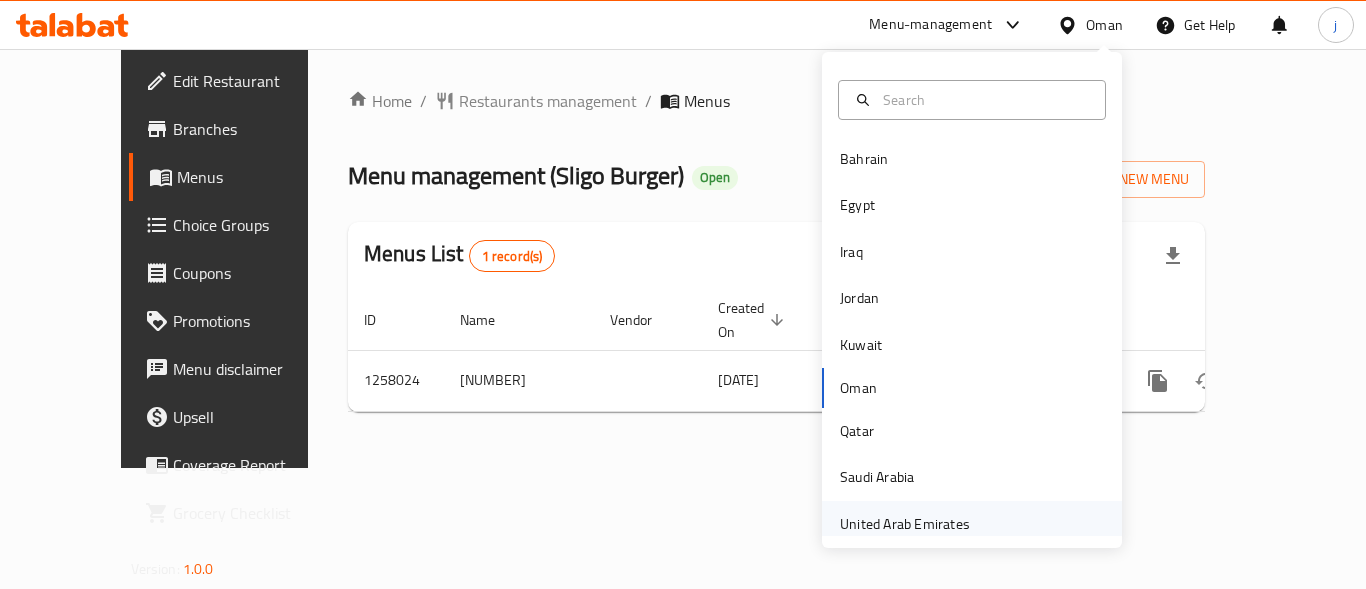 click on "United Arab Emirates" at bounding box center [905, 524] 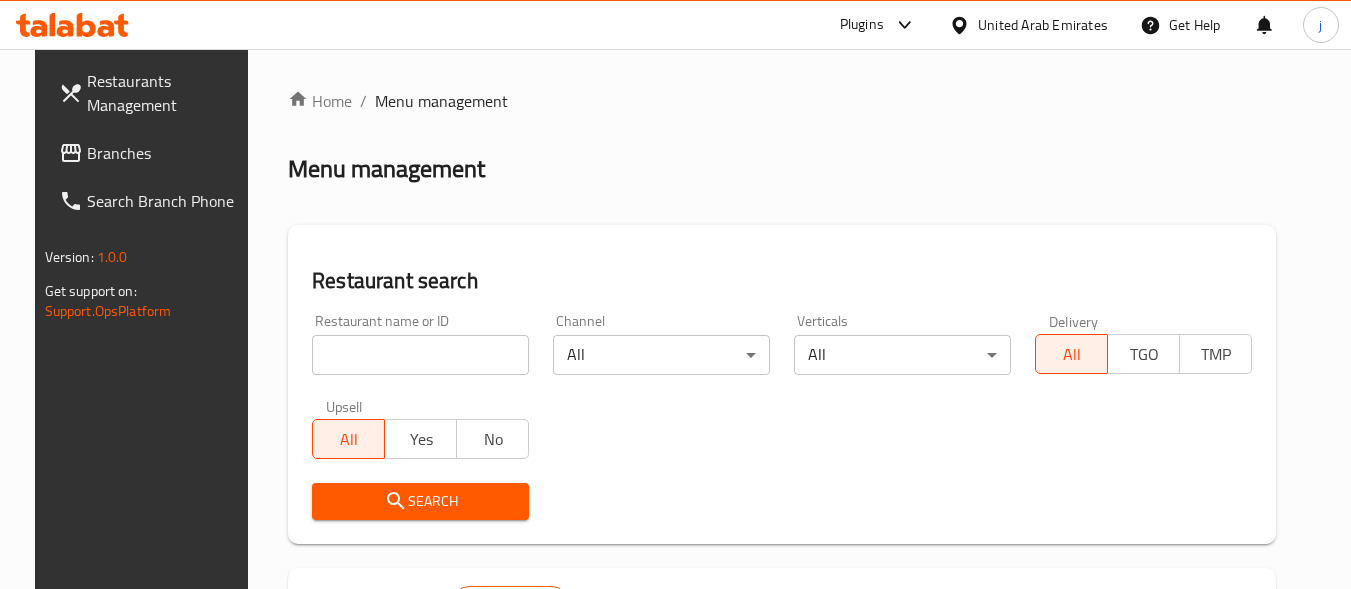 click on "Branches" at bounding box center [166, 153] 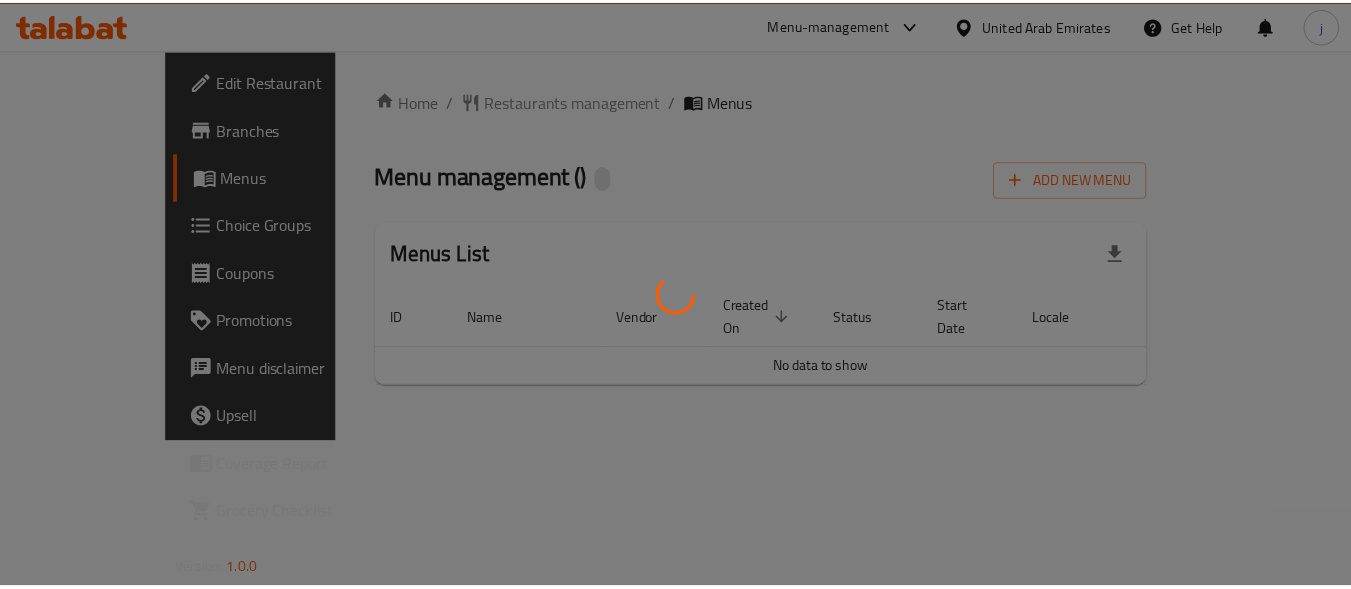 scroll, scrollTop: 0, scrollLeft: 0, axis: both 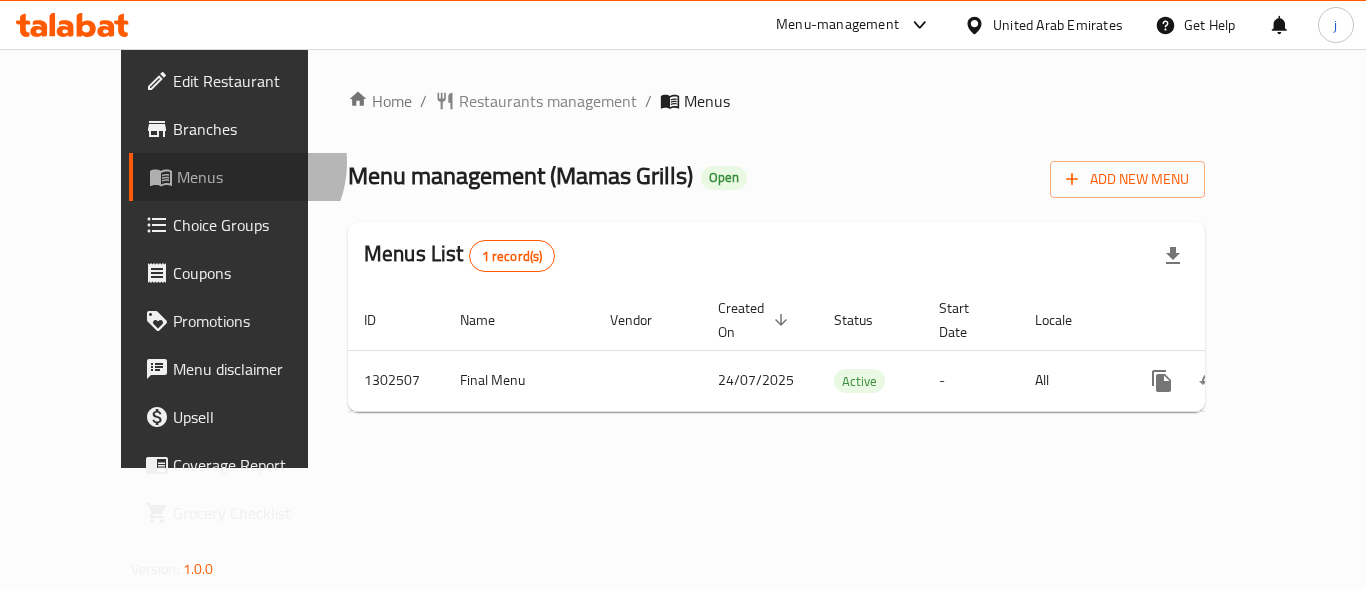 click on "Menus" at bounding box center (239, 177) 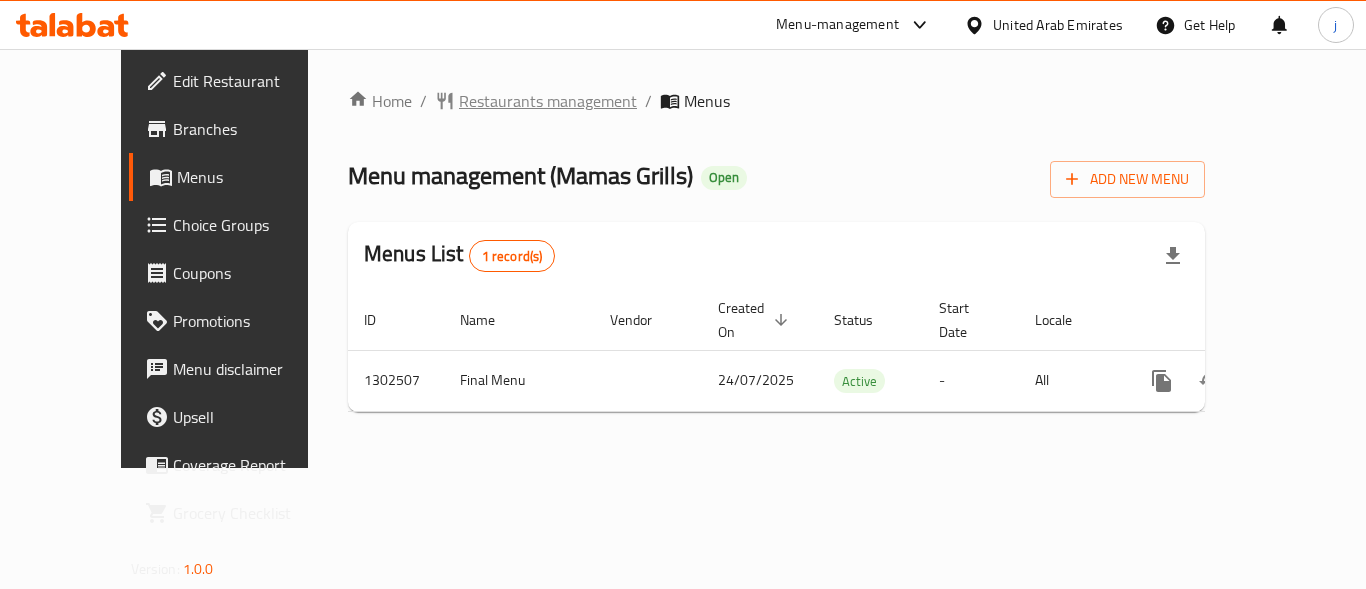 click on "Restaurants management" at bounding box center [548, 101] 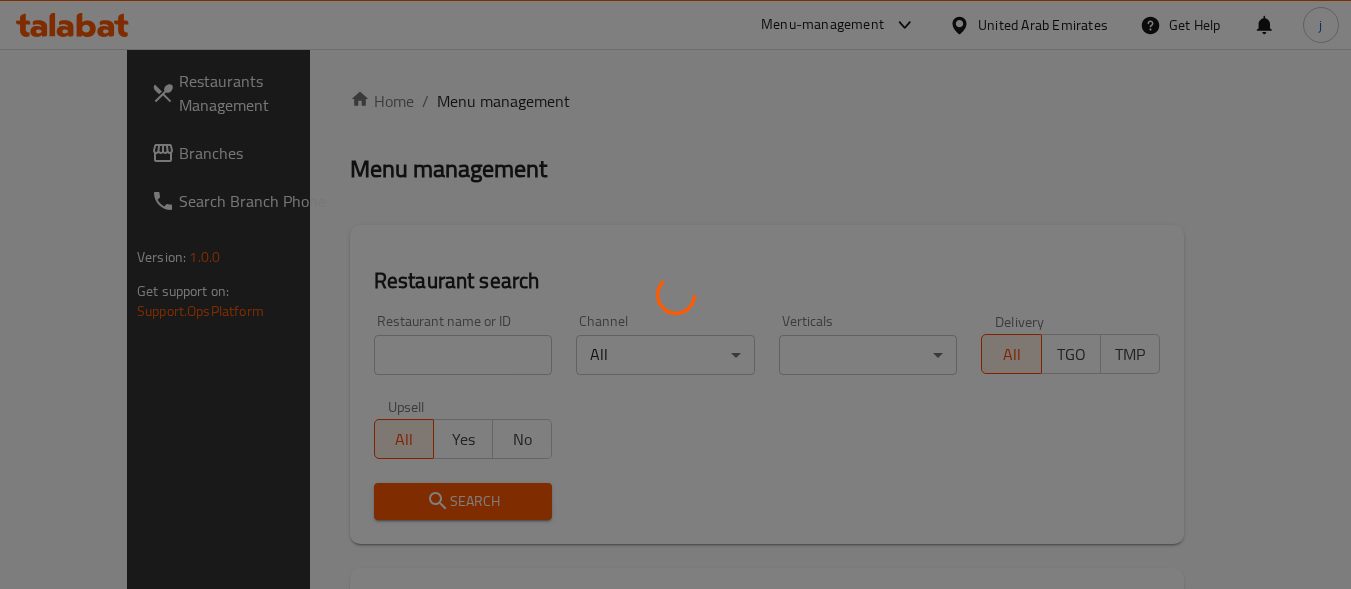 click at bounding box center (675, 294) 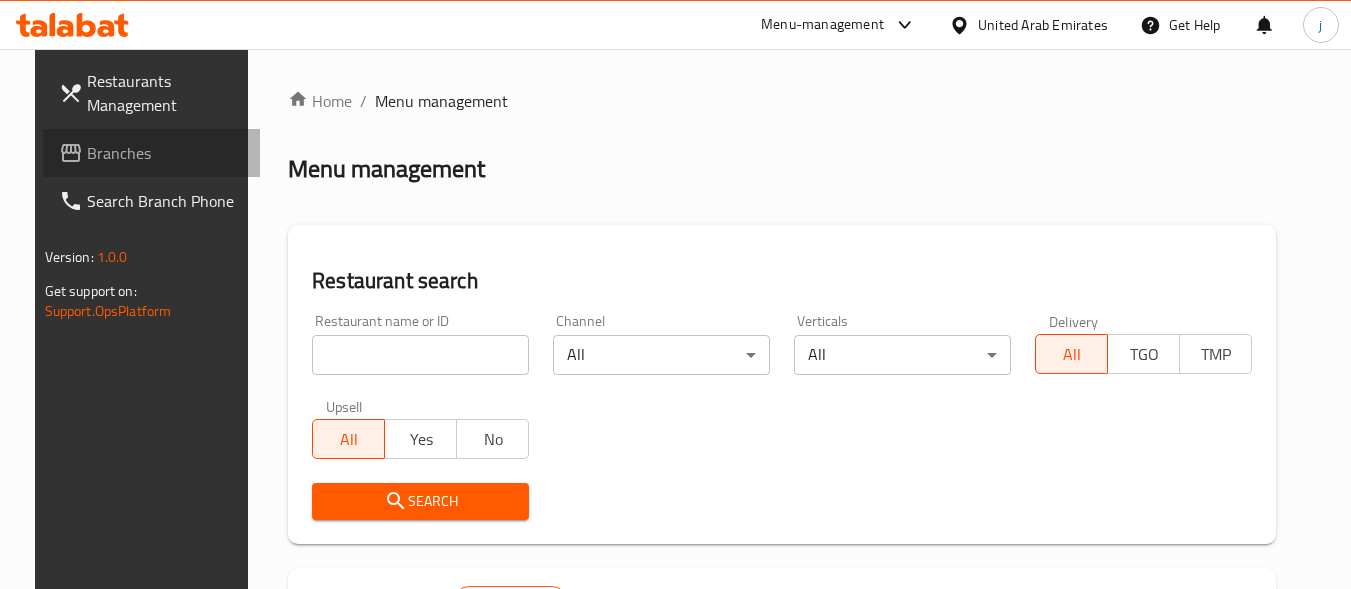 click on "Branches" at bounding box center [166, 153] 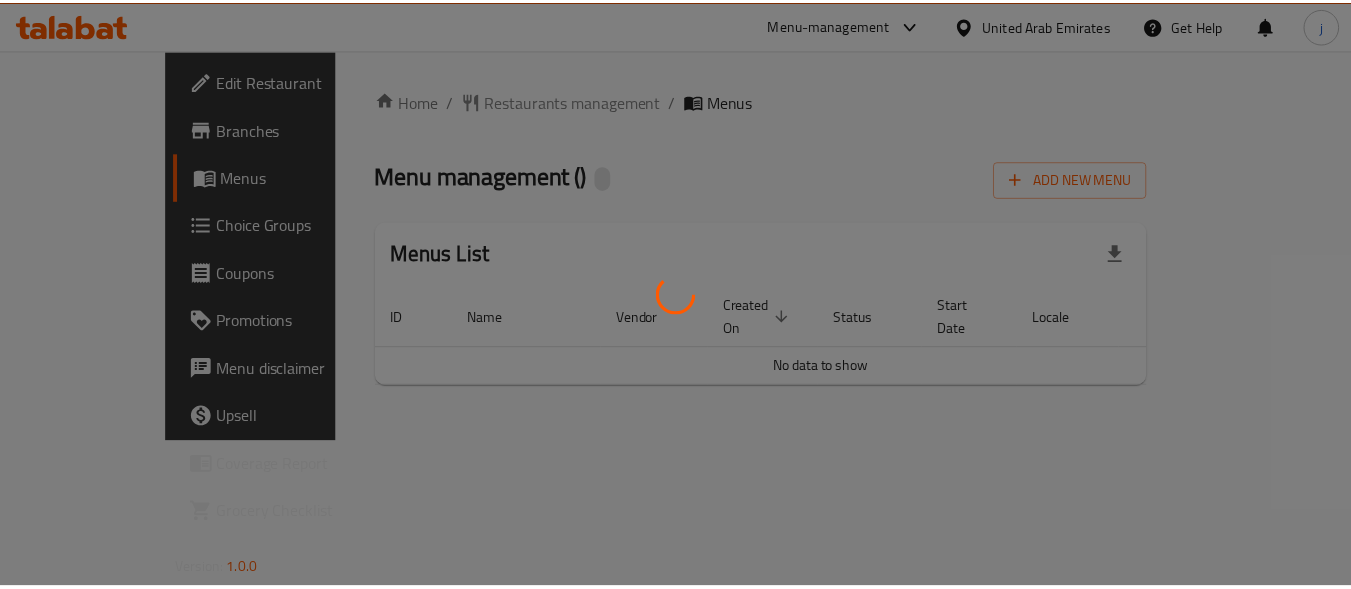 scroll, scrollTop: 0, scrollLeft: 0, axis: both 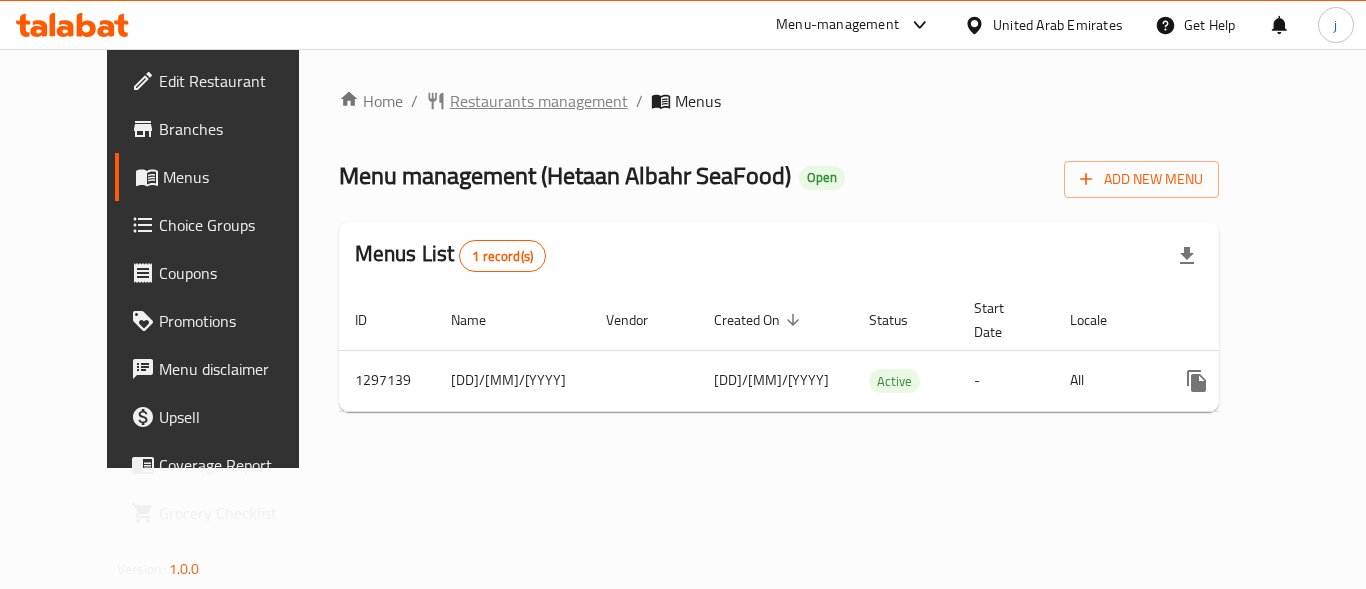 click on "Restaurants management" at bounding box center [539, 101] 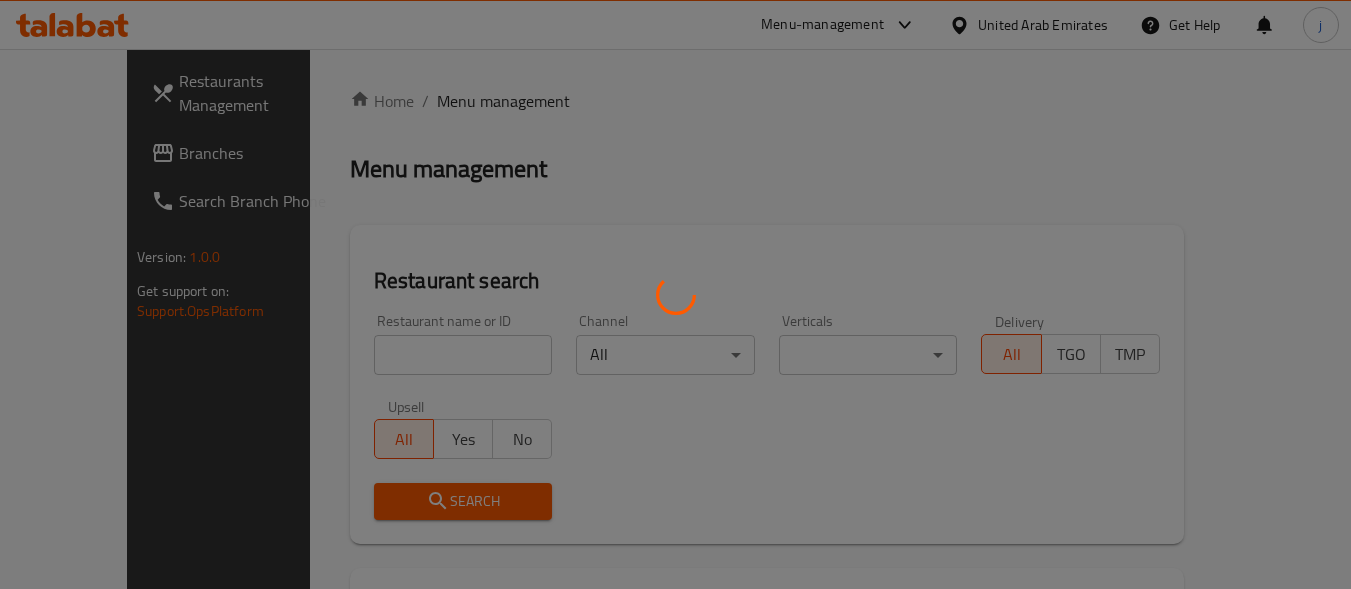 click at bounding box center (675, 294) 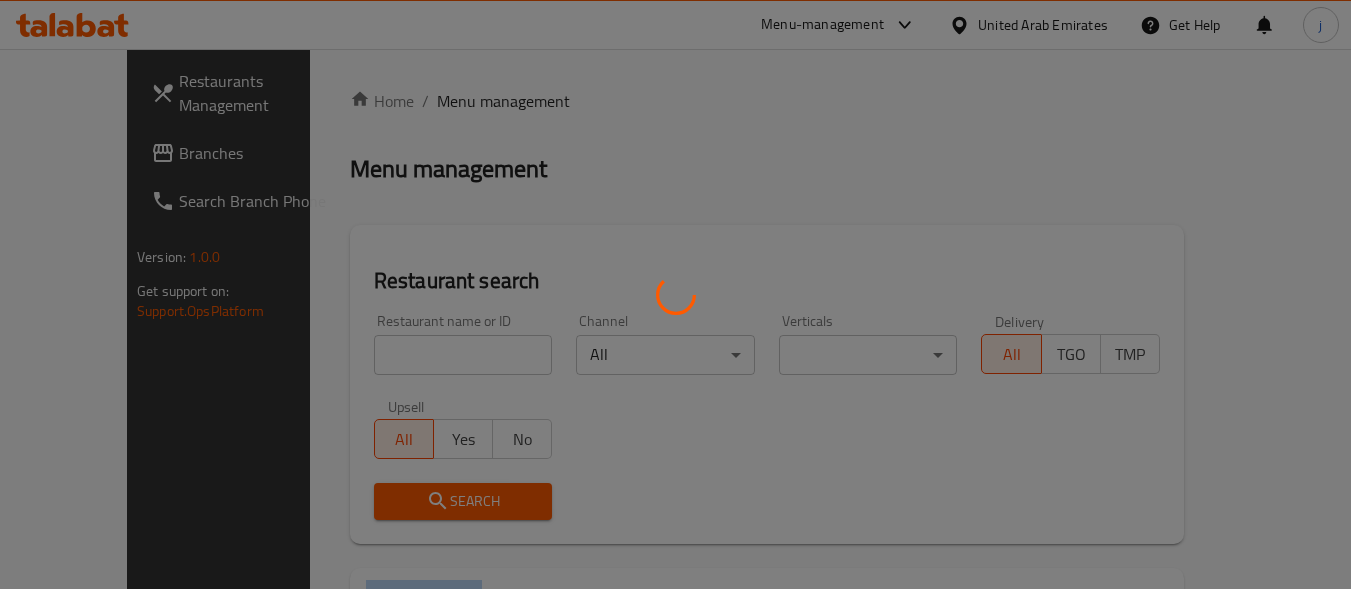 click at bounding box center (675, 294) 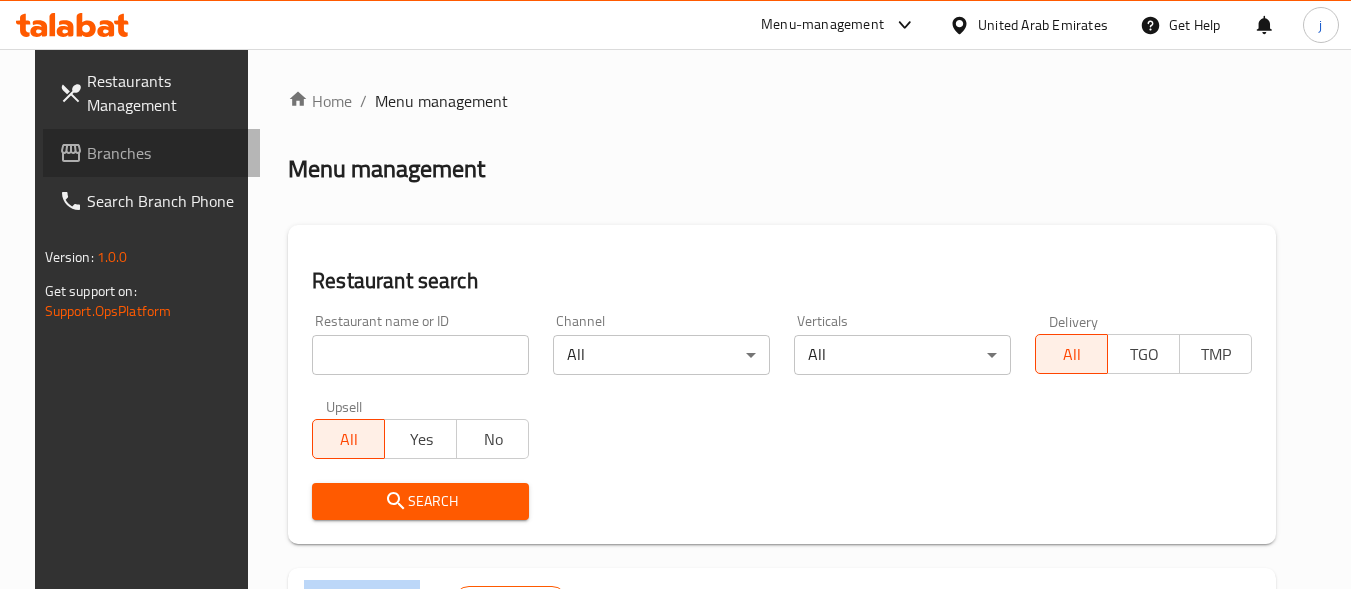click on "Branches" at bounding box center (166, 153) 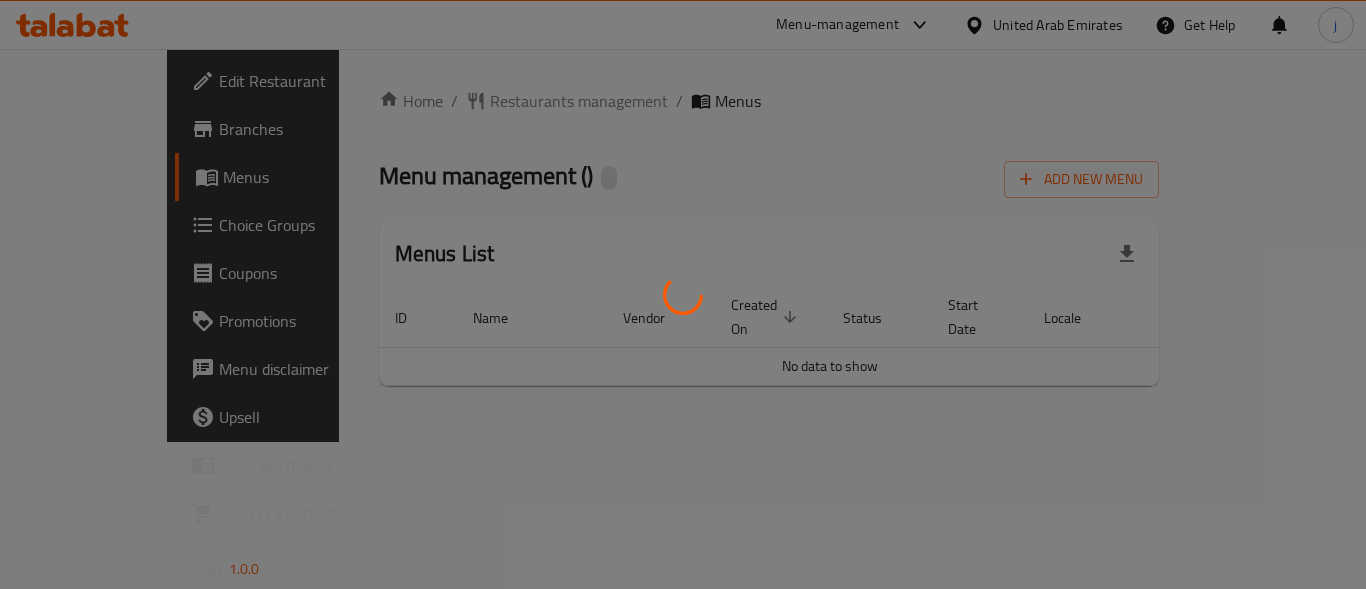 scroll, scrollTop: 0, scrollLeft: 0, axis: both 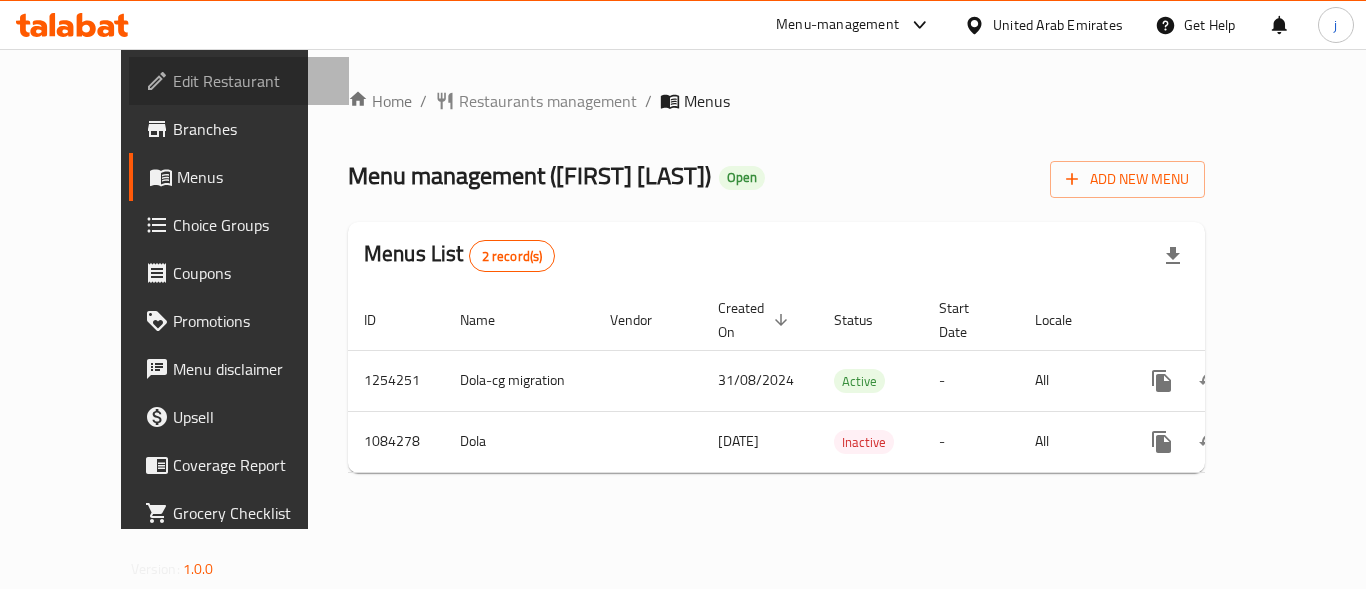 click on "Edit Restaurant" at bounding box center (253, 81) 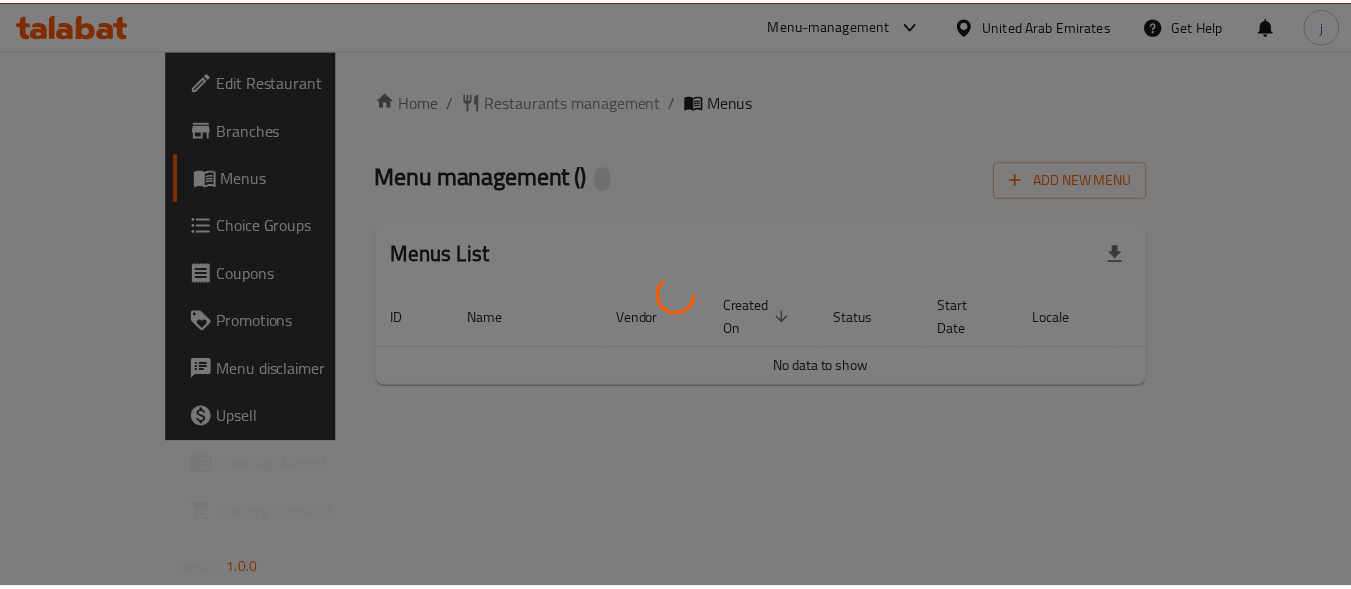 scroll, scrollTop: 0, scrollLeft: 0, axis: both 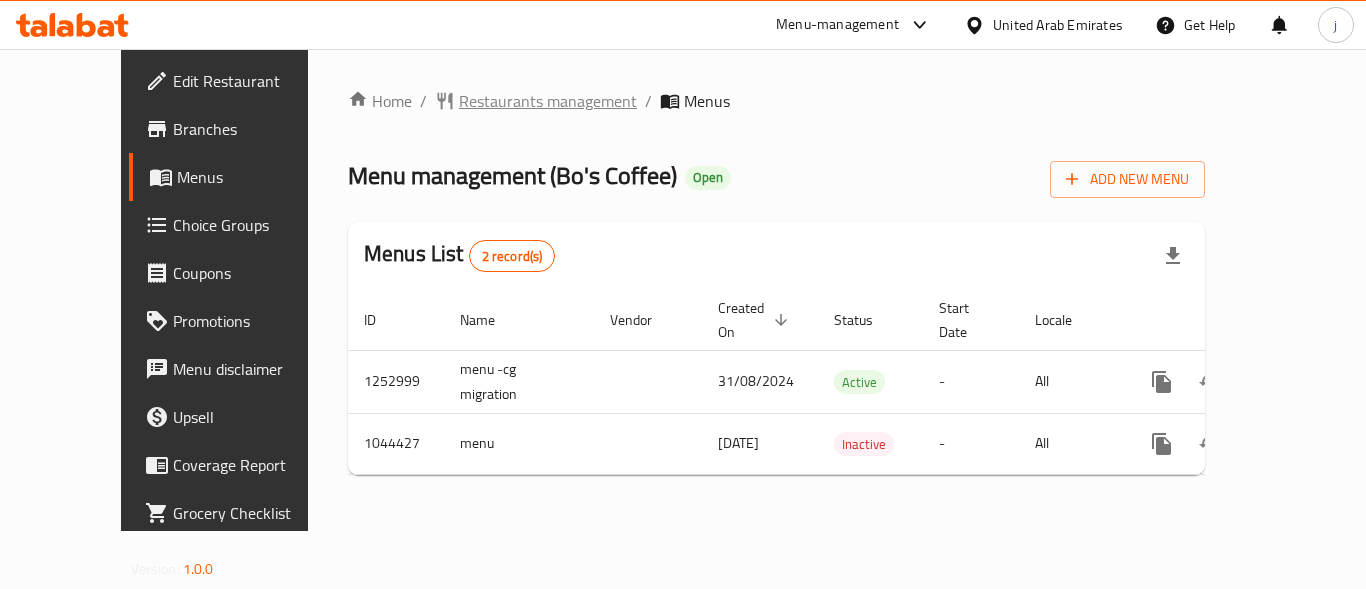 click on "Restaurants management" at bounding box center (548, 101) 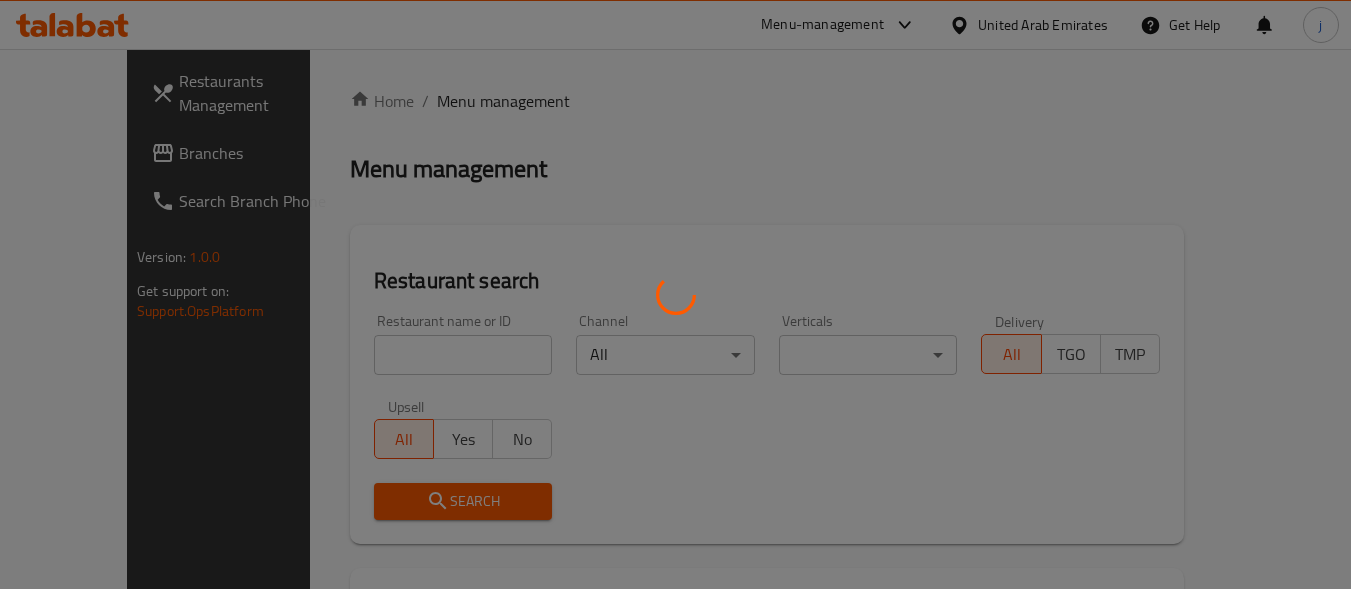 click at bounding box center (675, 294) 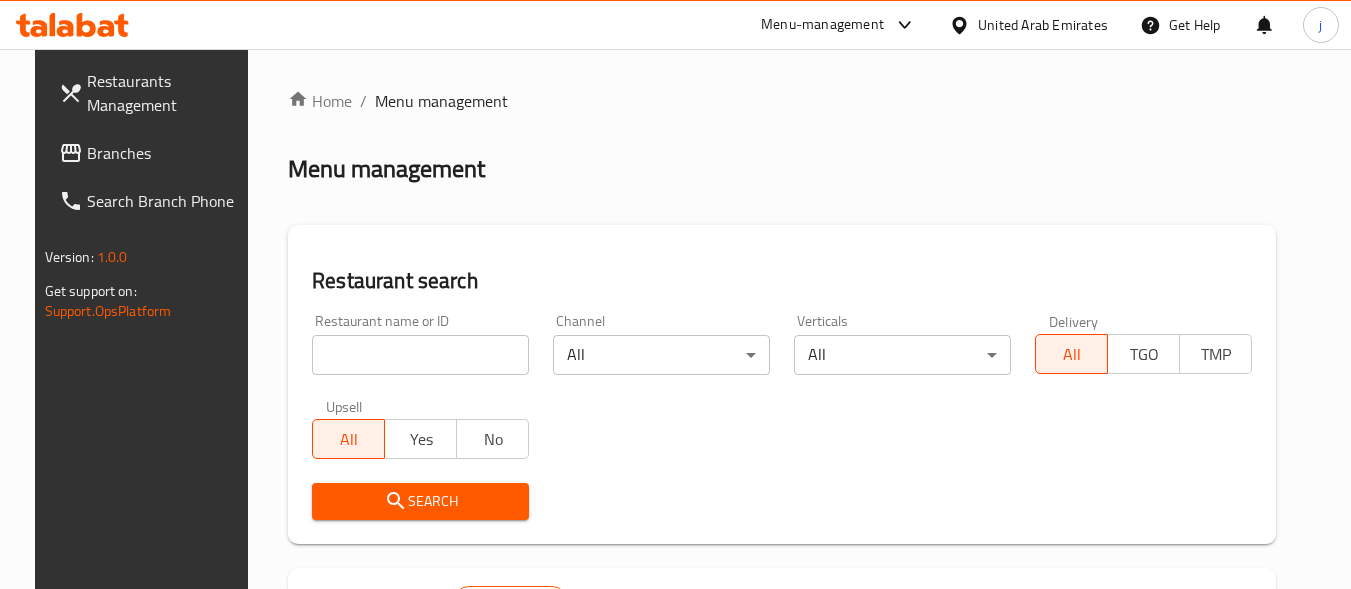 click on "Branches" at bounding box center [166, 153] 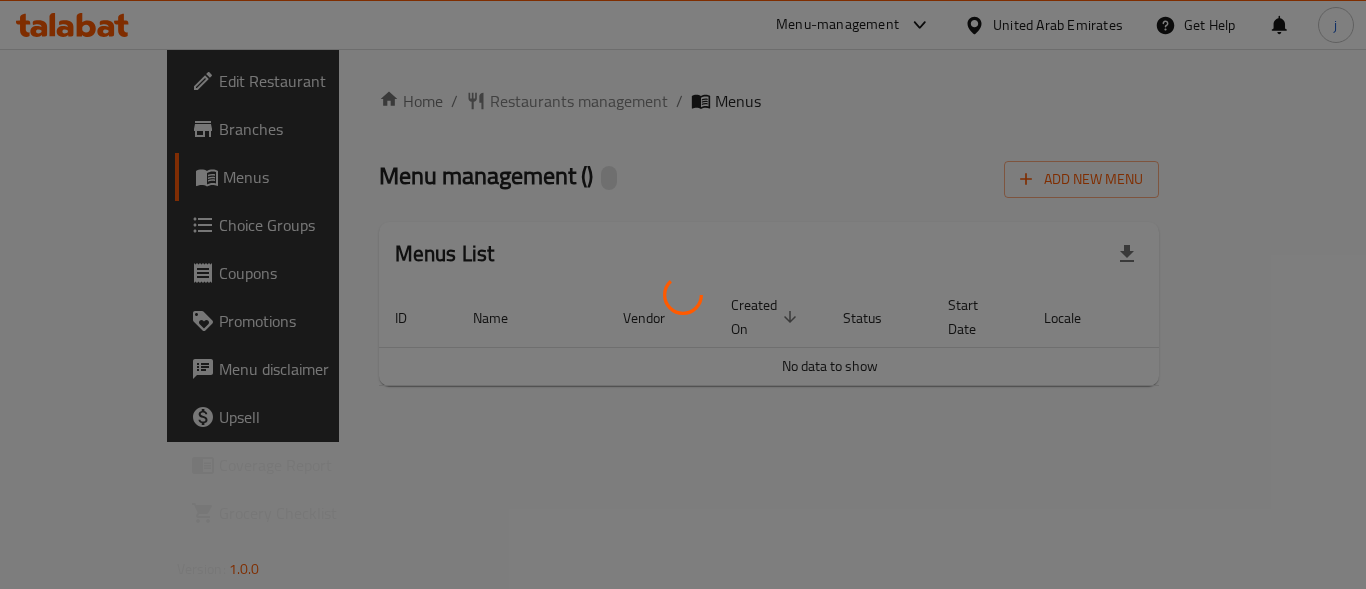 scroll, scrollTop: 0, scrollLeft: 0, axis: both 